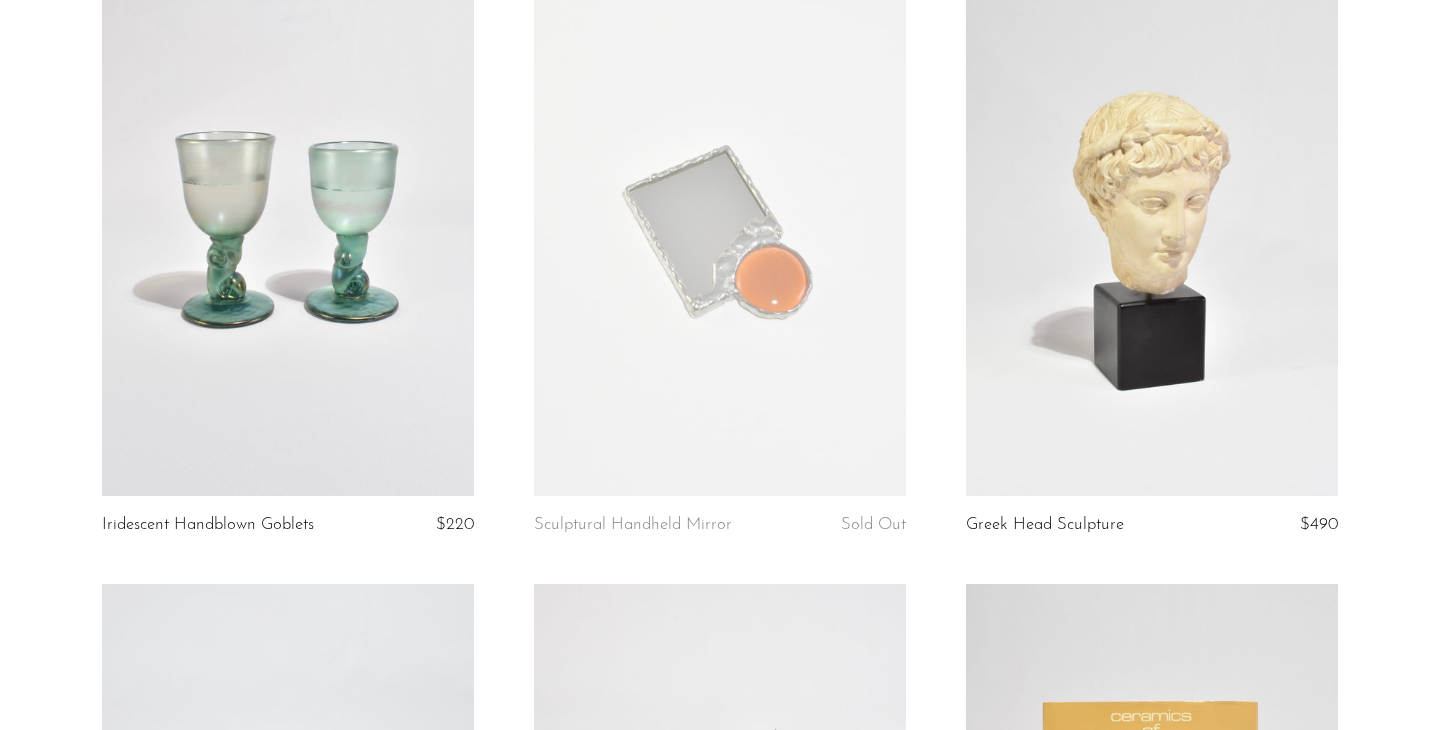 scroll, scrollTop: 211, scrollLeft: 0, axis: vertical 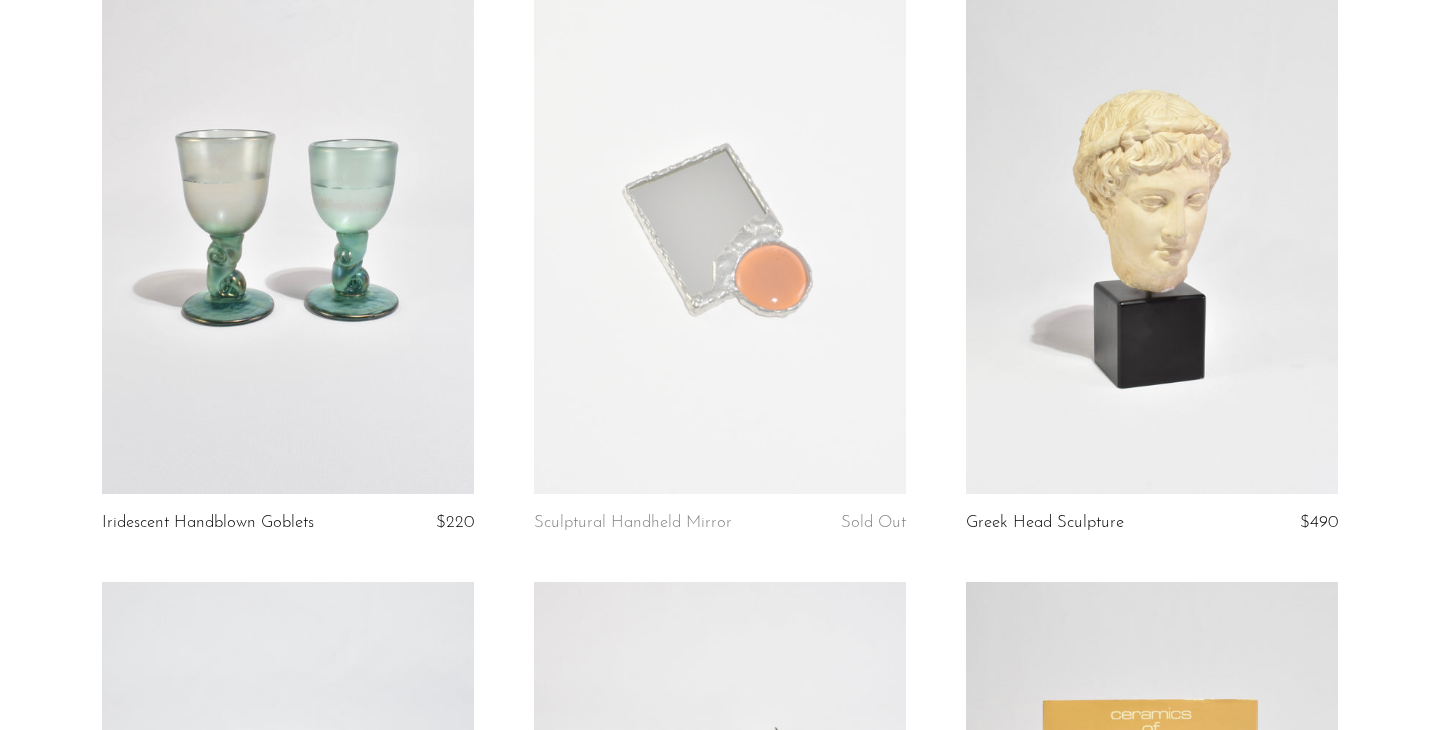 click at bounding box center (1152, 233) 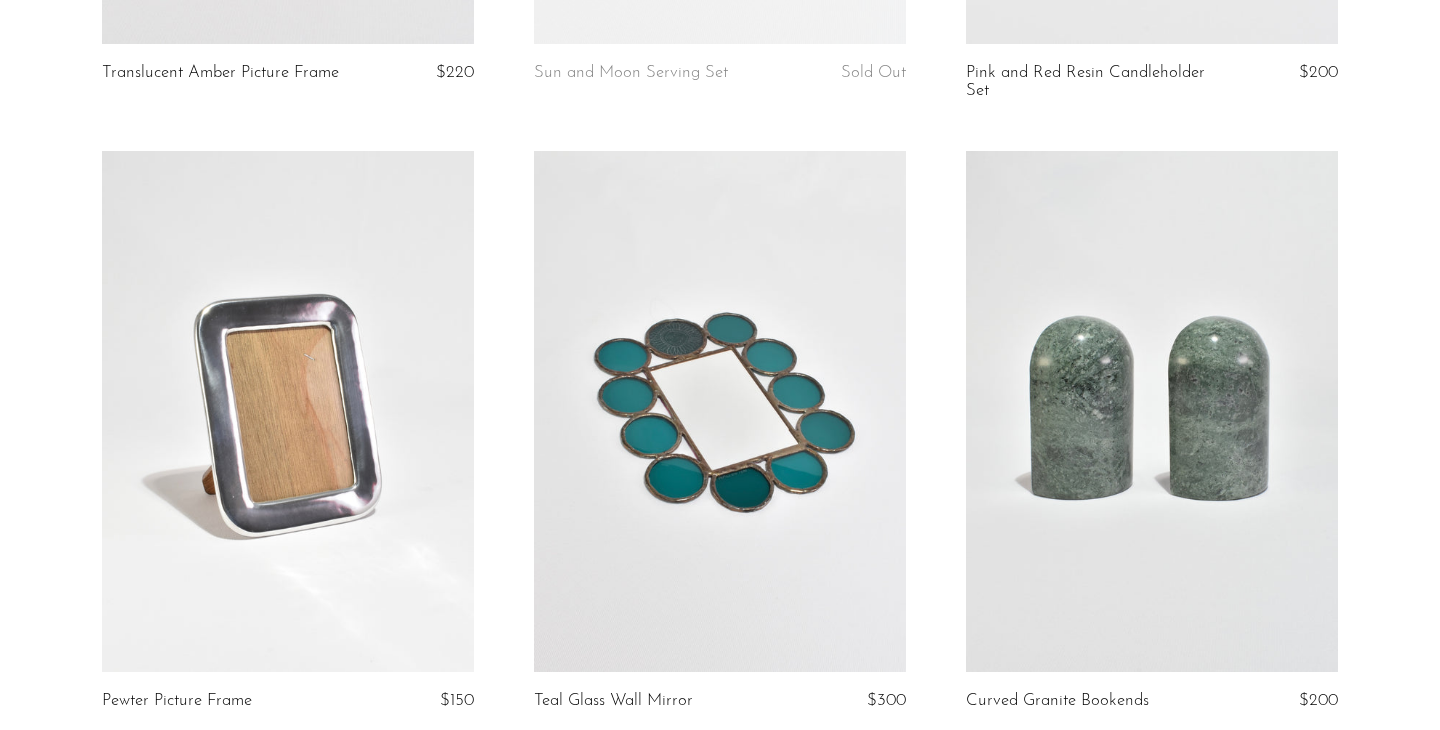 scroll, scrollTop: 1947, scrollLeft: 0, axis: vertical 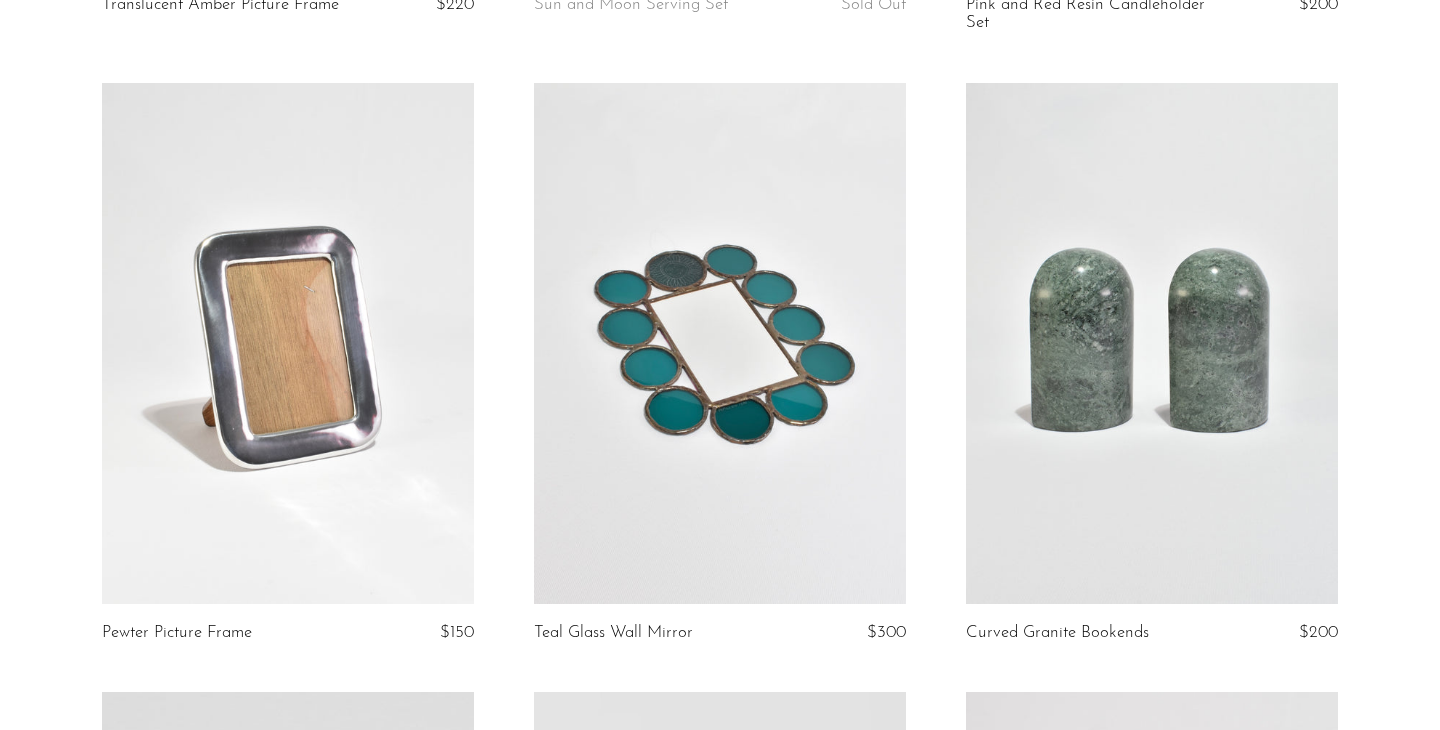 click at bounding box center [720, 343] 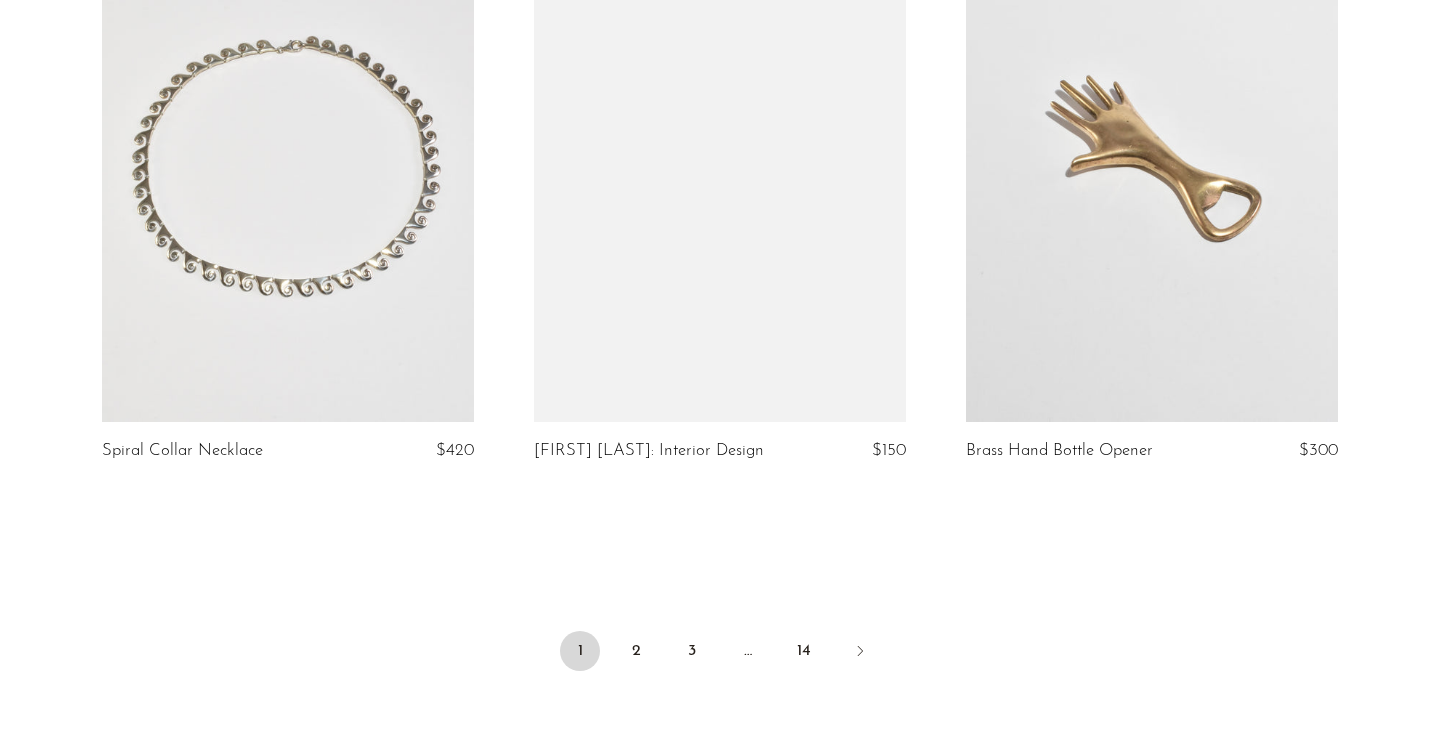 scroll, scrollTop: 7044, scrollLeft: 0, axis: vertical 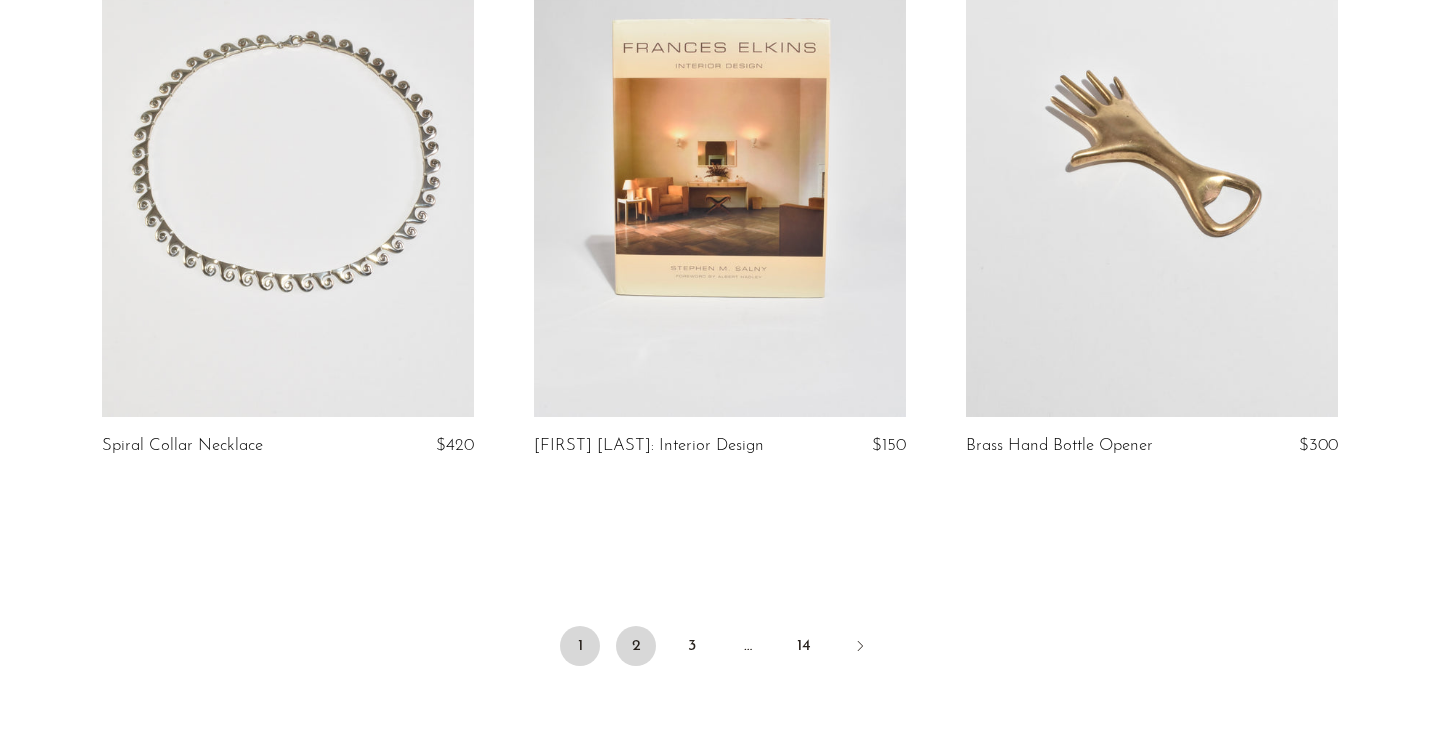 click on "2" at bounding box center (636, 646) 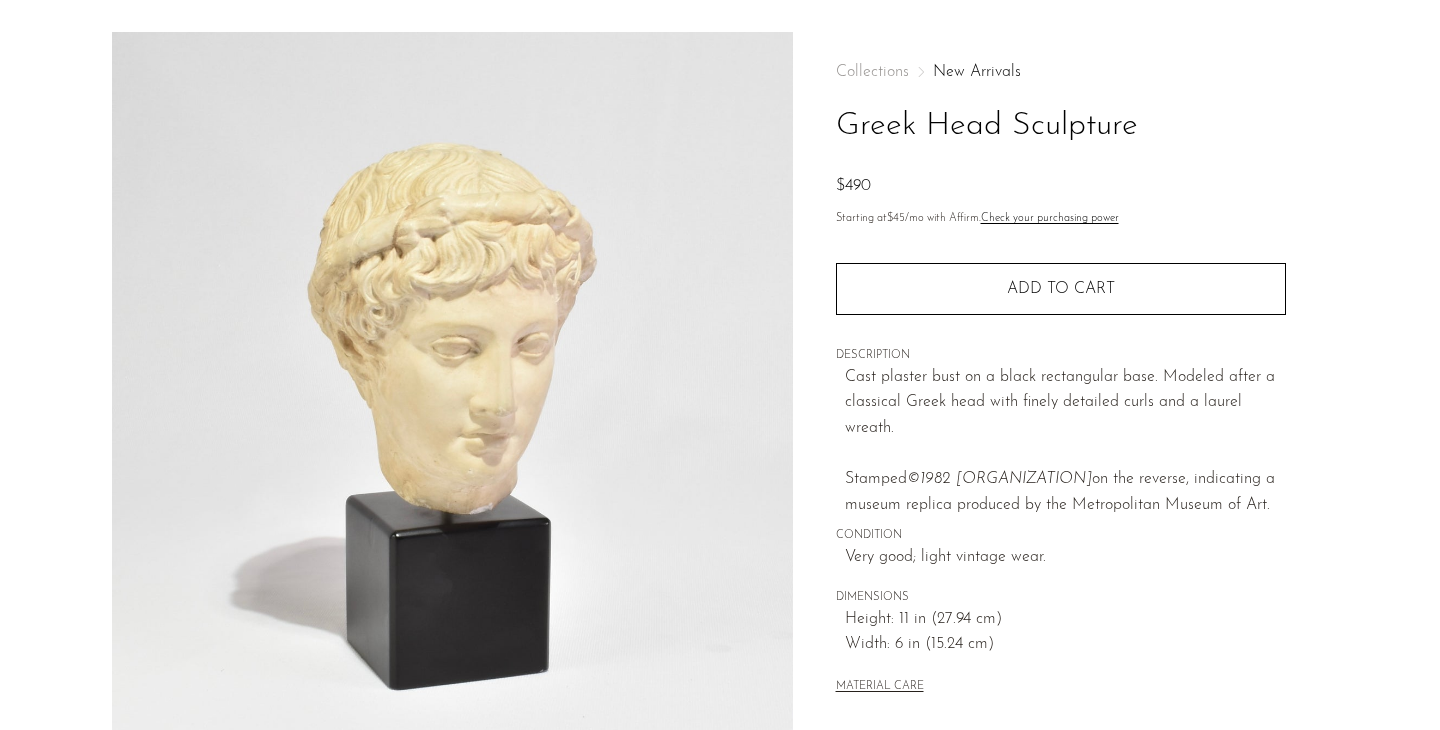 scroll, scrollTop: 61, scrollLeft: 0, axis: vertical 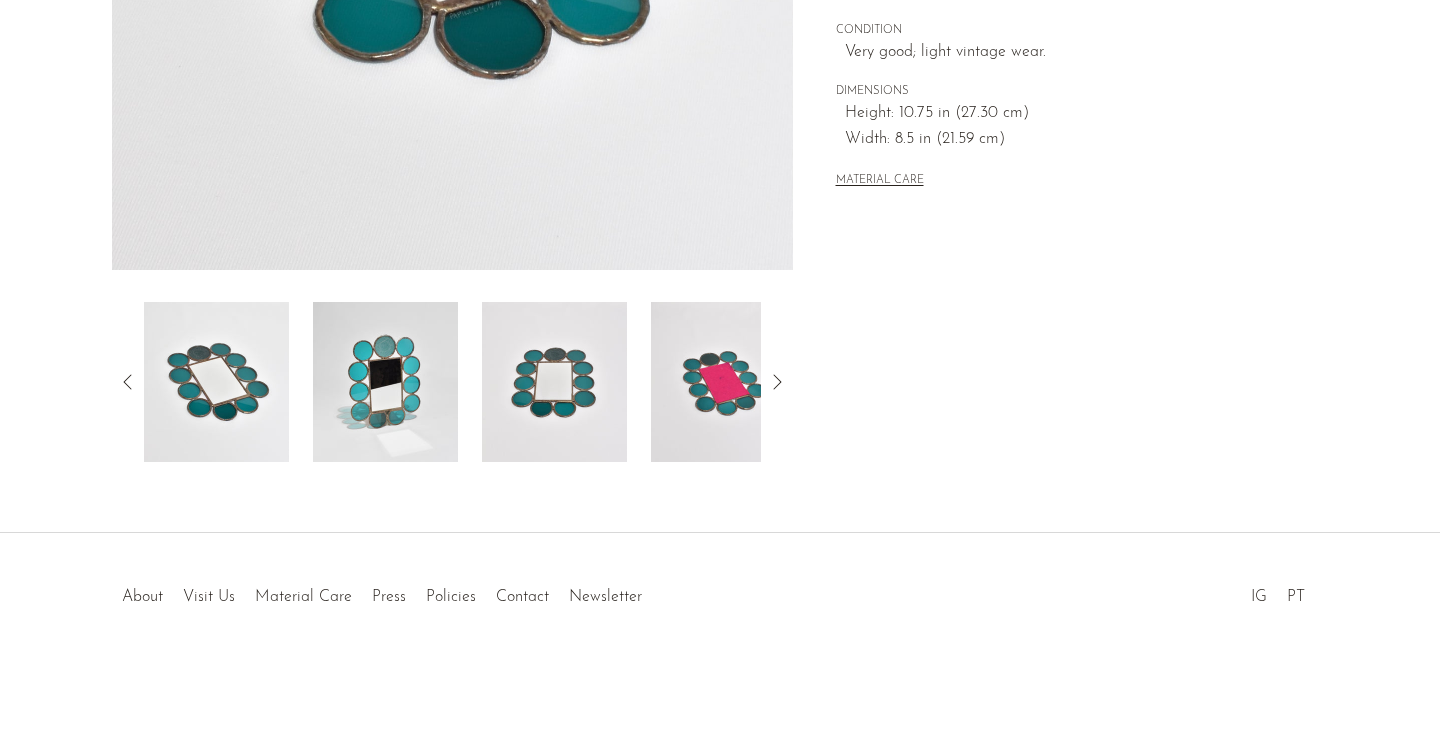 click at bounding box center (385, 382) 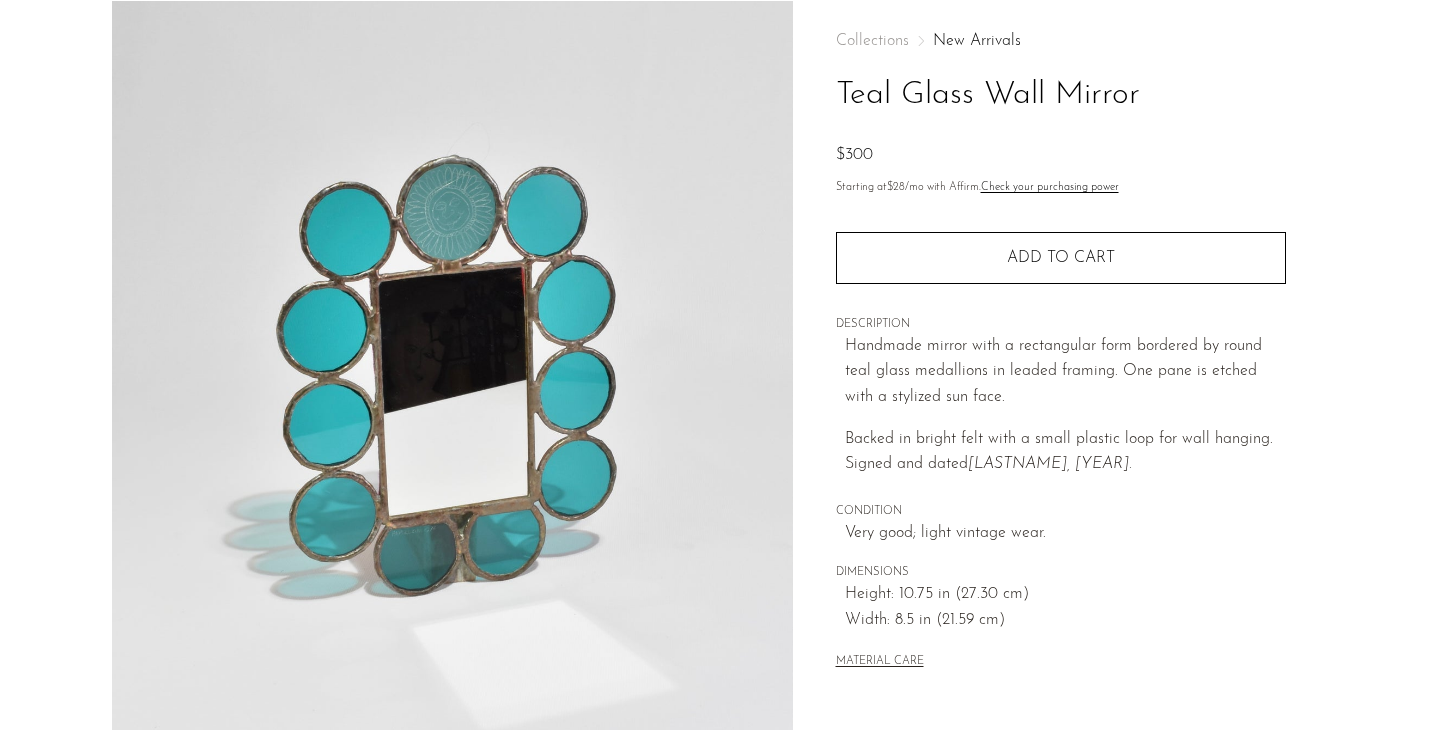 scroll, scrollTop: 93, scrollLeft: 0, axis: vertical 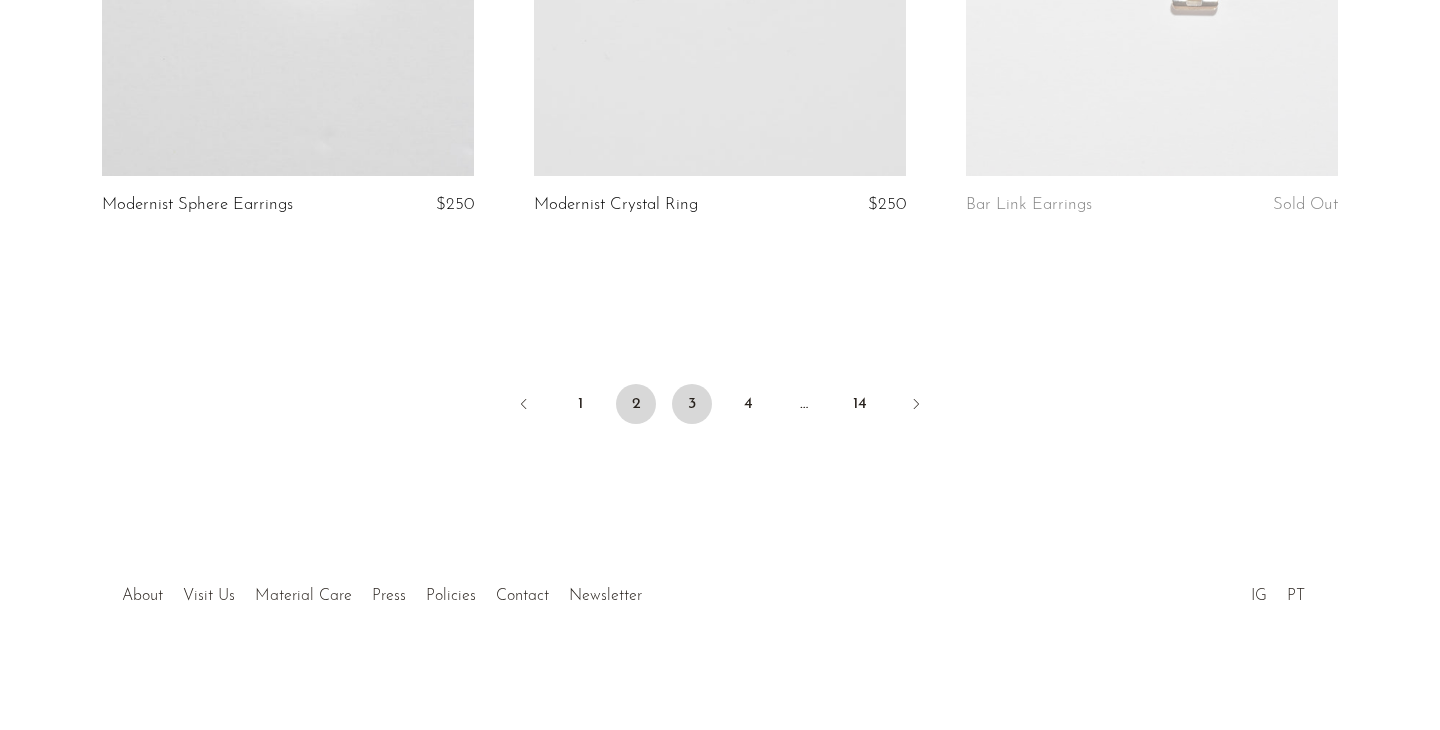 click on "3" at bounding box center (692, 404) 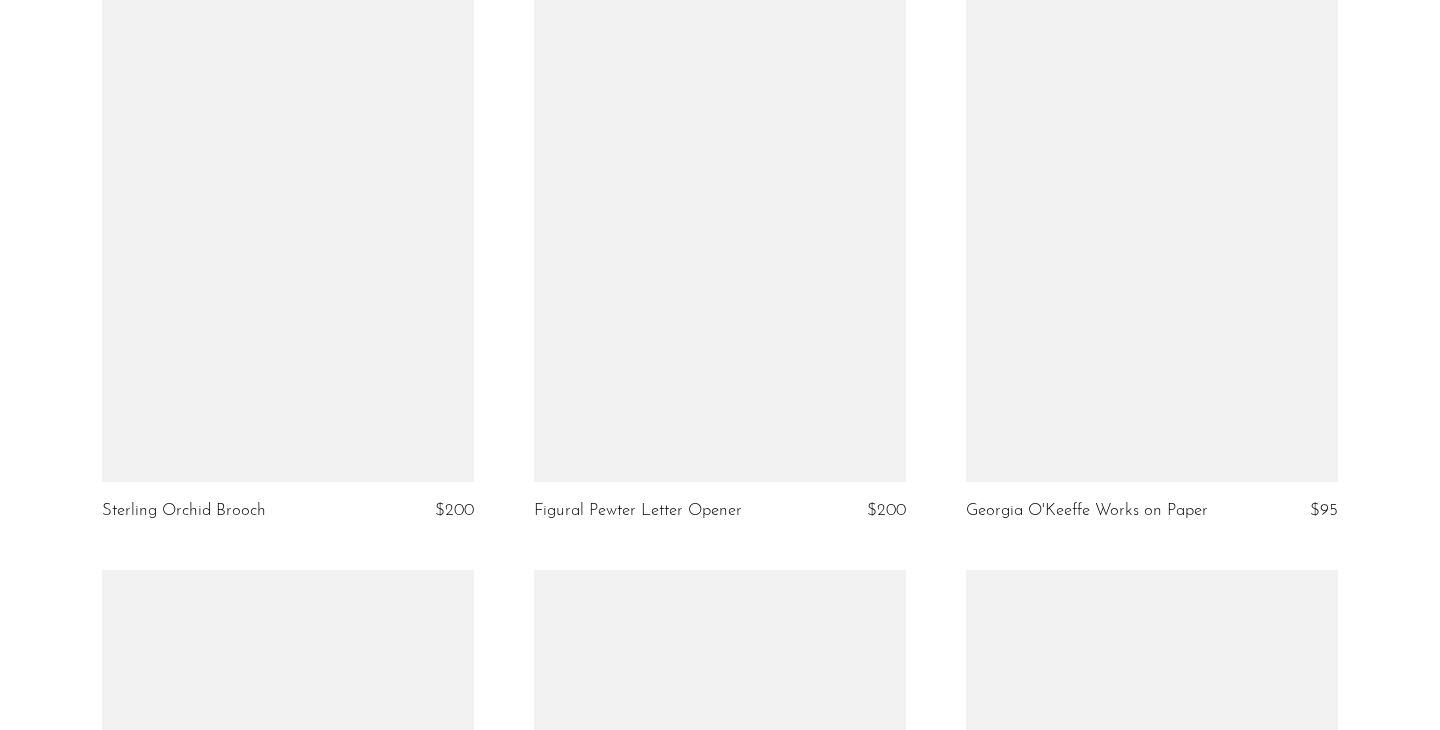 scroll, scrollTop: 1475, scrollLeft: 0, axis: vertical 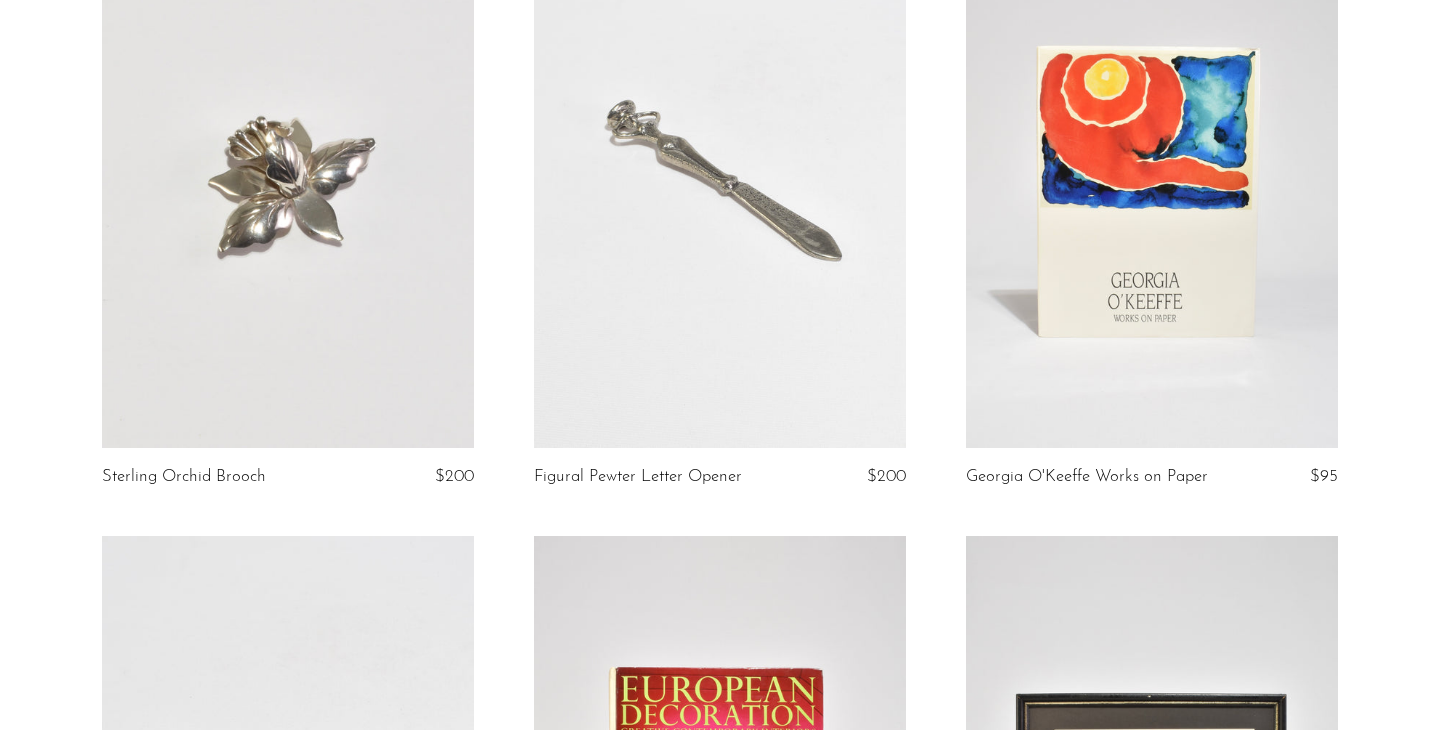 click at bounding box center (288, 187) 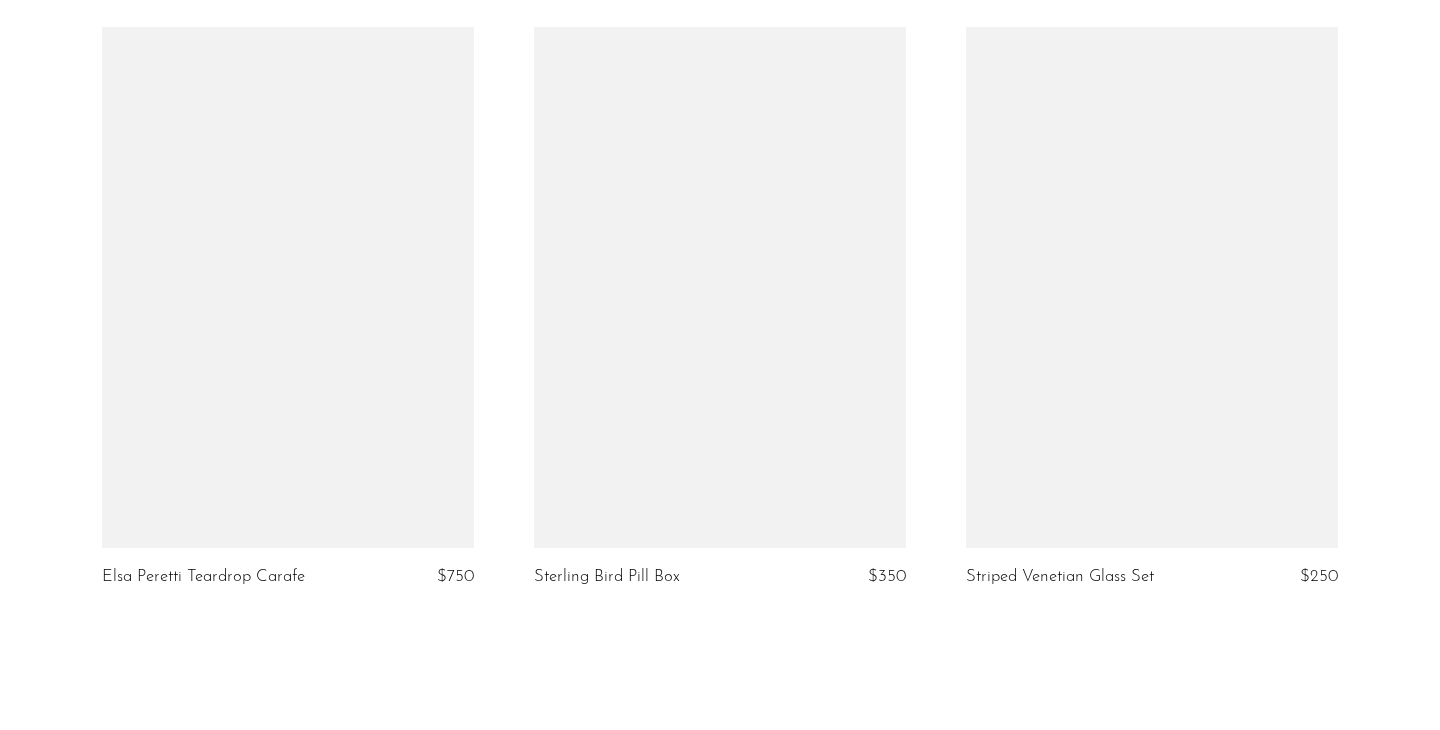 scroll, scrollTop: 6931, scrollLeft: 0, axis: vertical 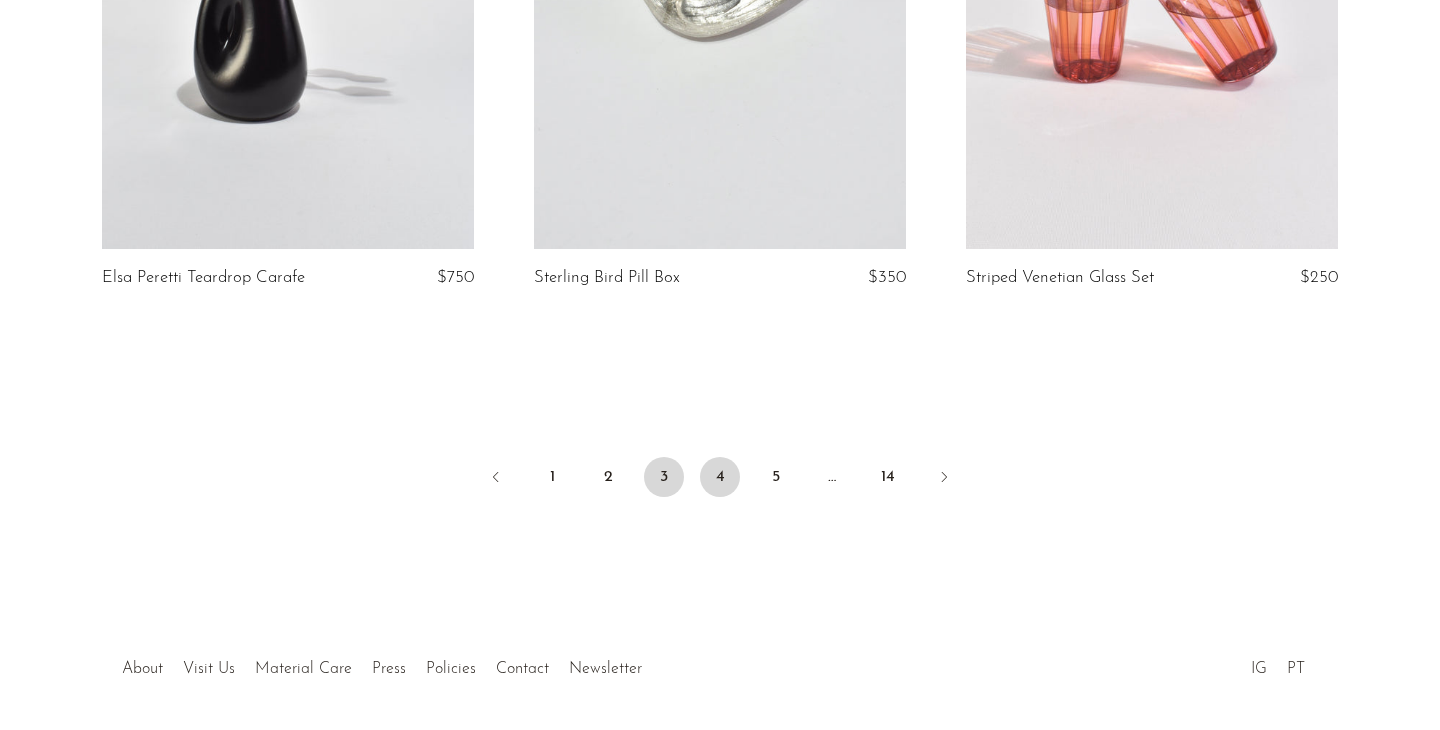 click on "4" at bounding box center [720, 477] 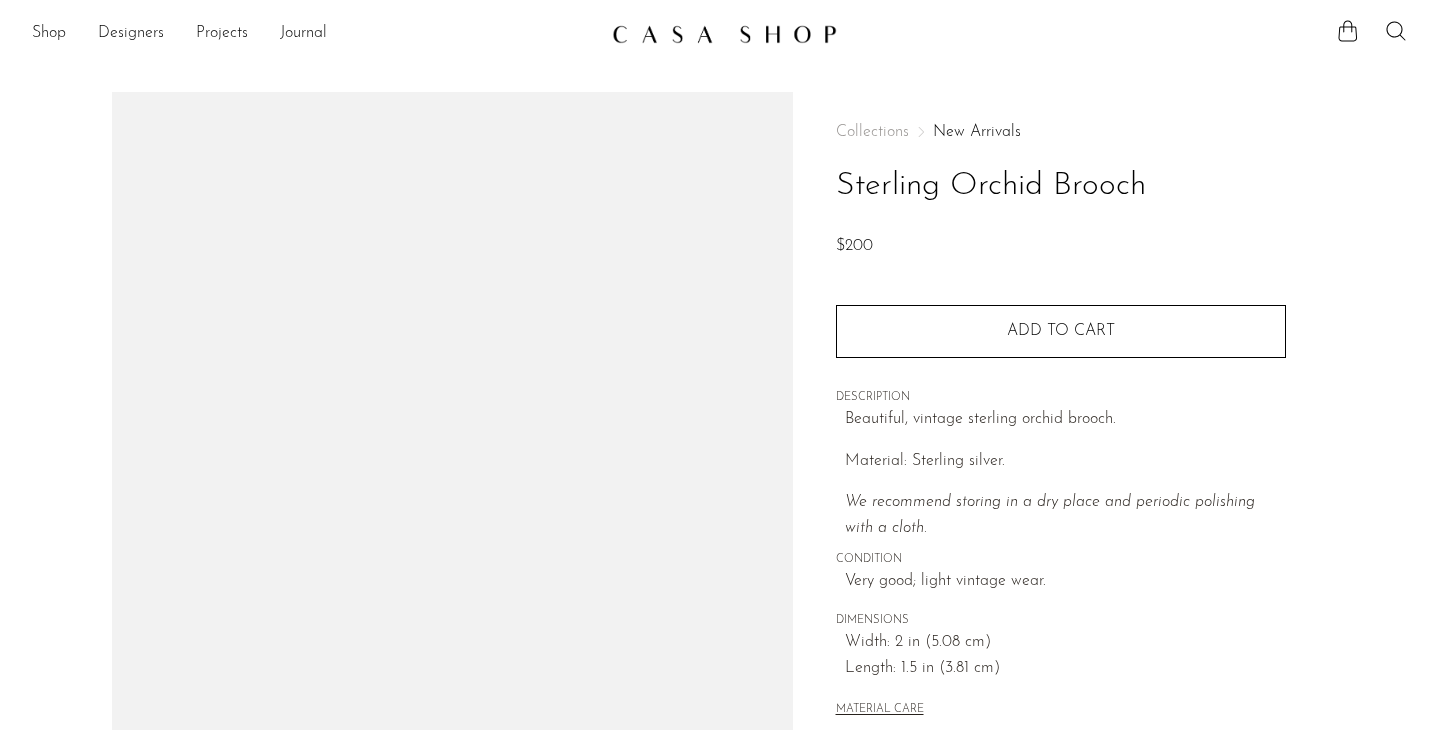 scroll, scrollTop: 0, scrollLeft: 0, axis: both 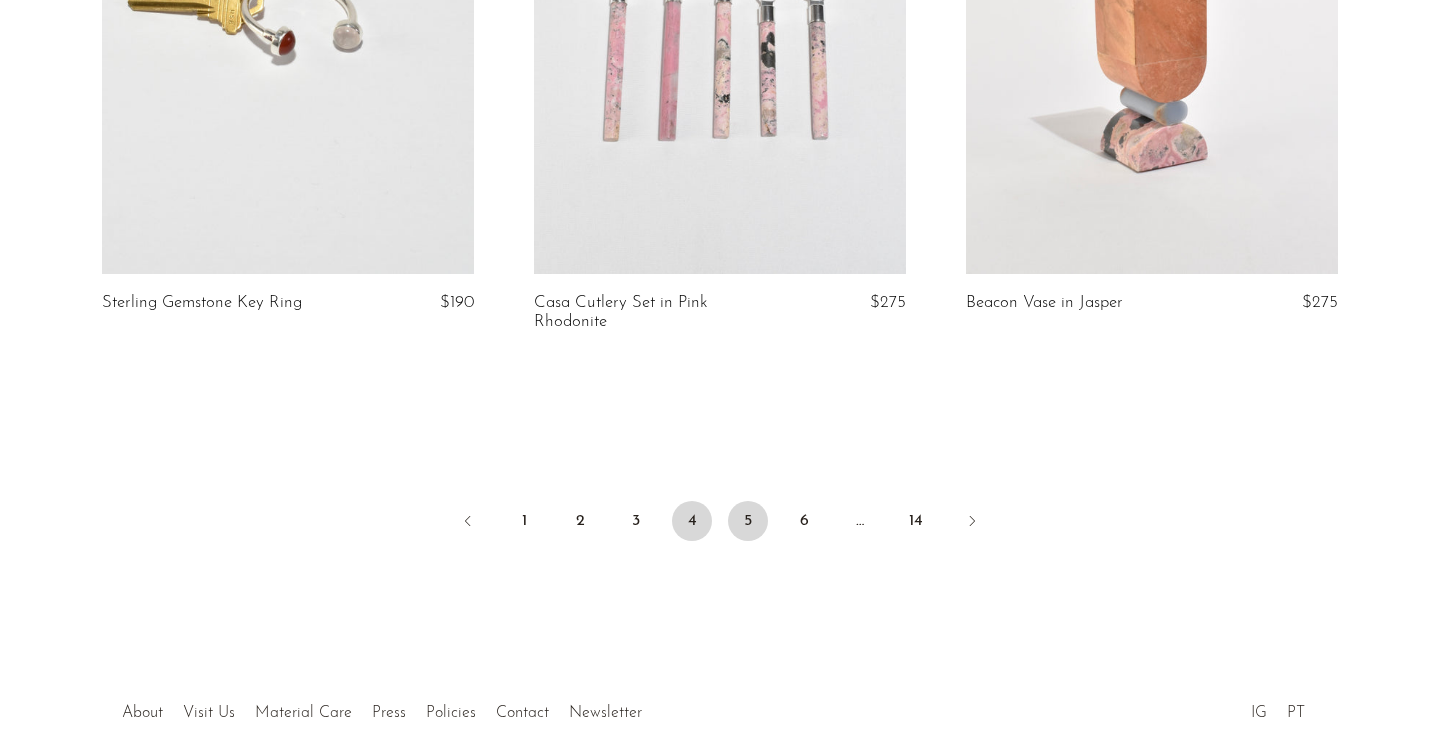 click on "5" at bounding box center (748, 521) 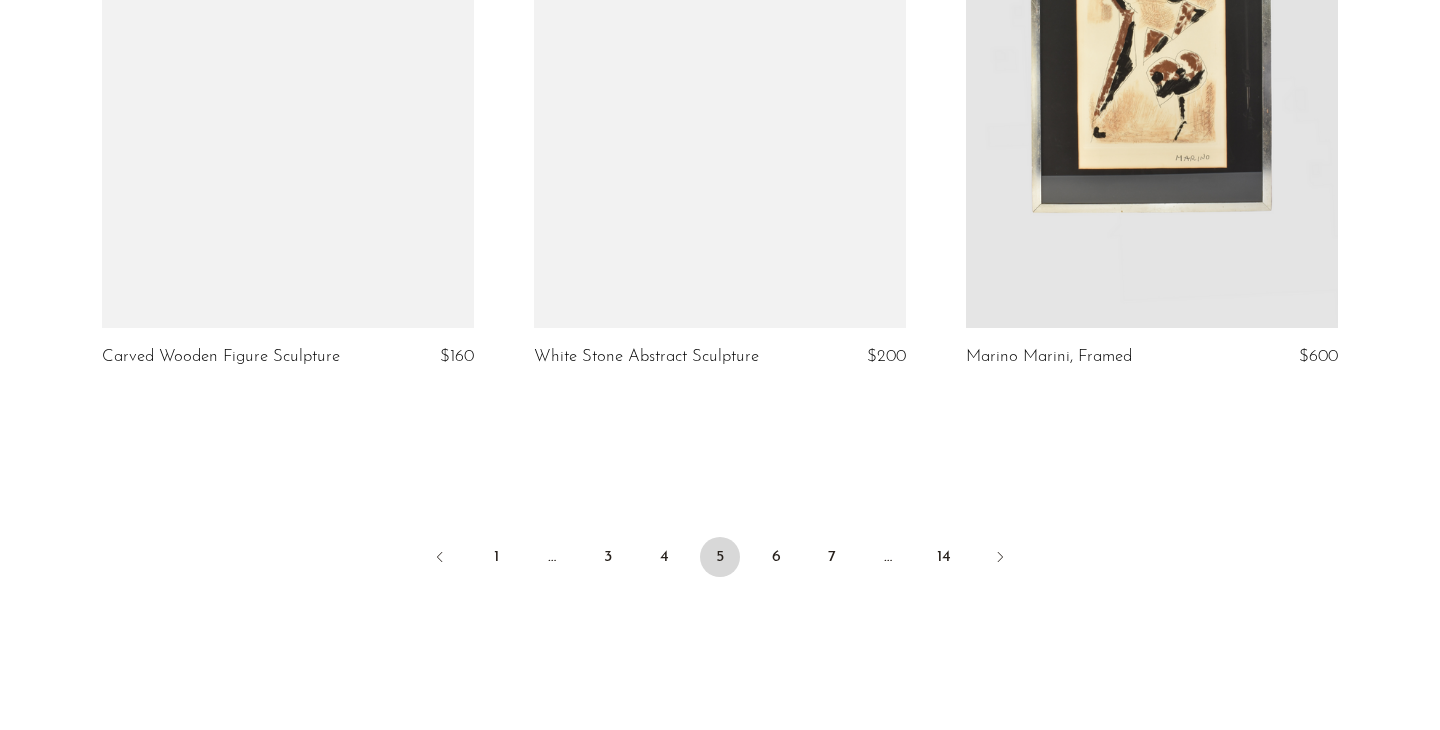 scroll, scrollTop: 7139, scrollLeft: 0, axis: vertical 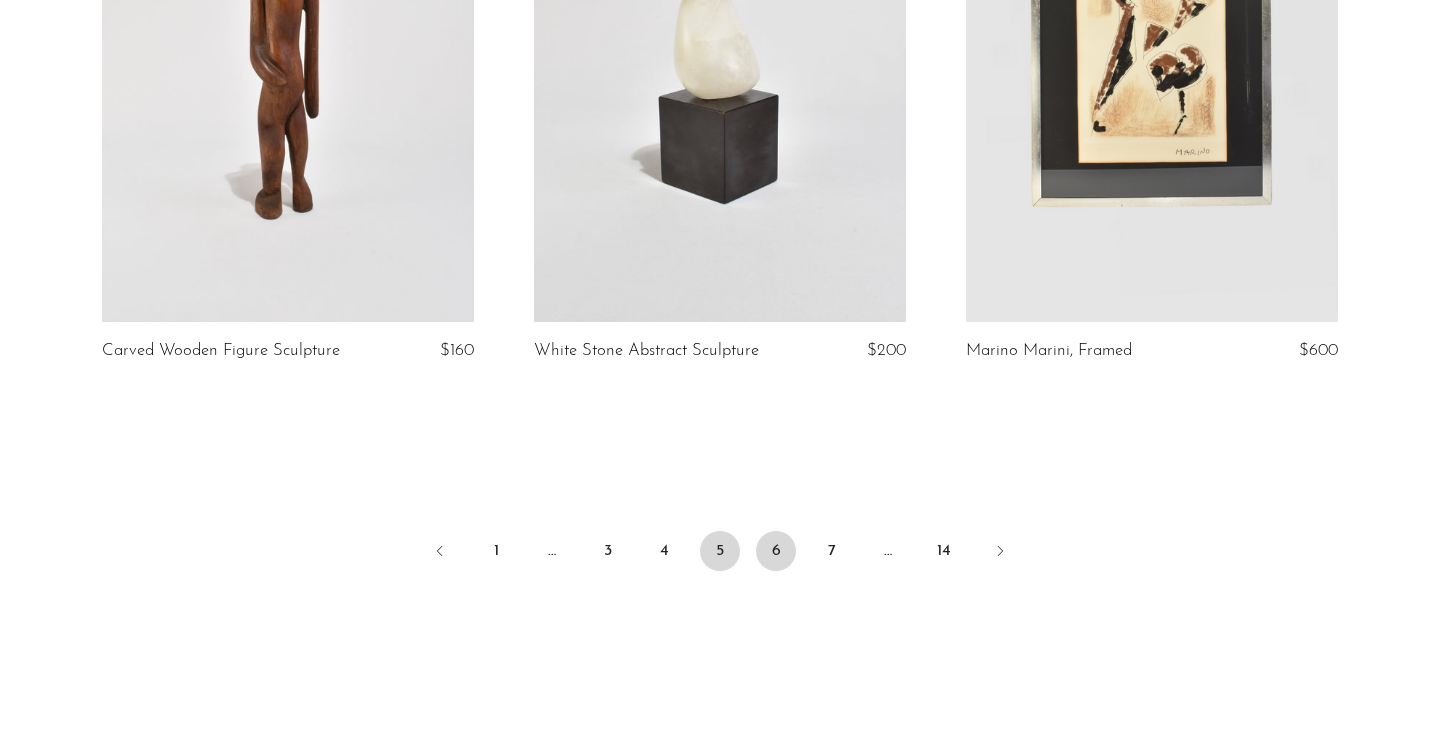 click on "6" at bounding box center (776, 551) 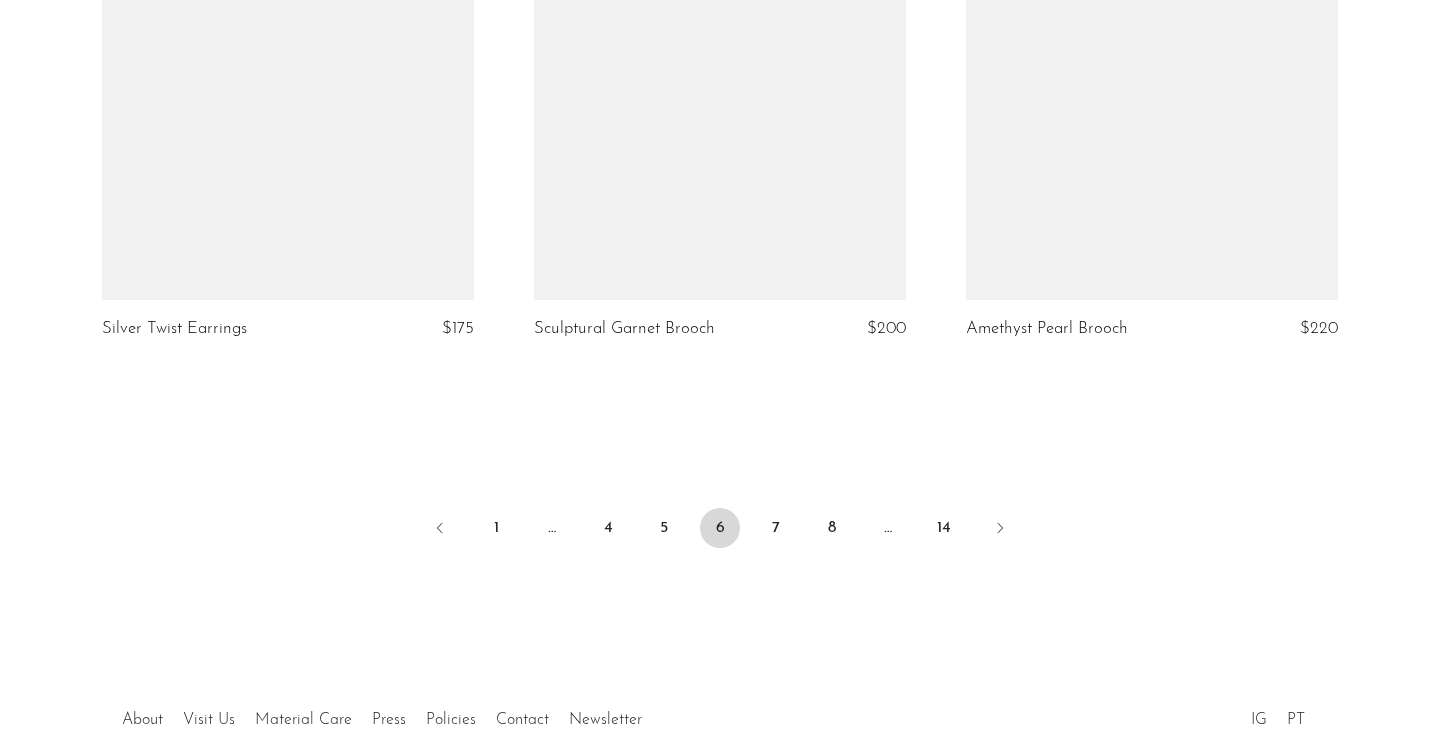 scroll, scrollTop: 7230, scrollLeft: 0, axis: vertical 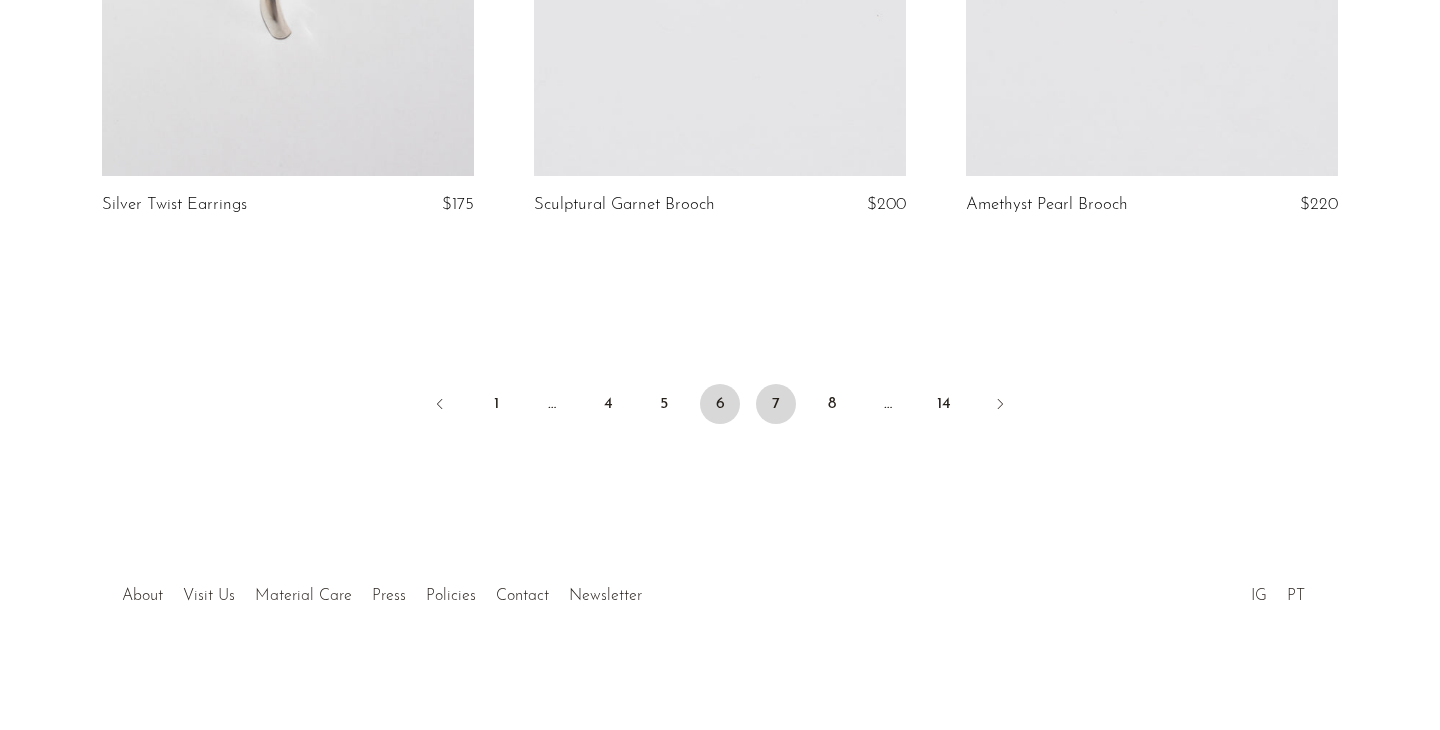 click on "7" at bounding box center [776, 404] 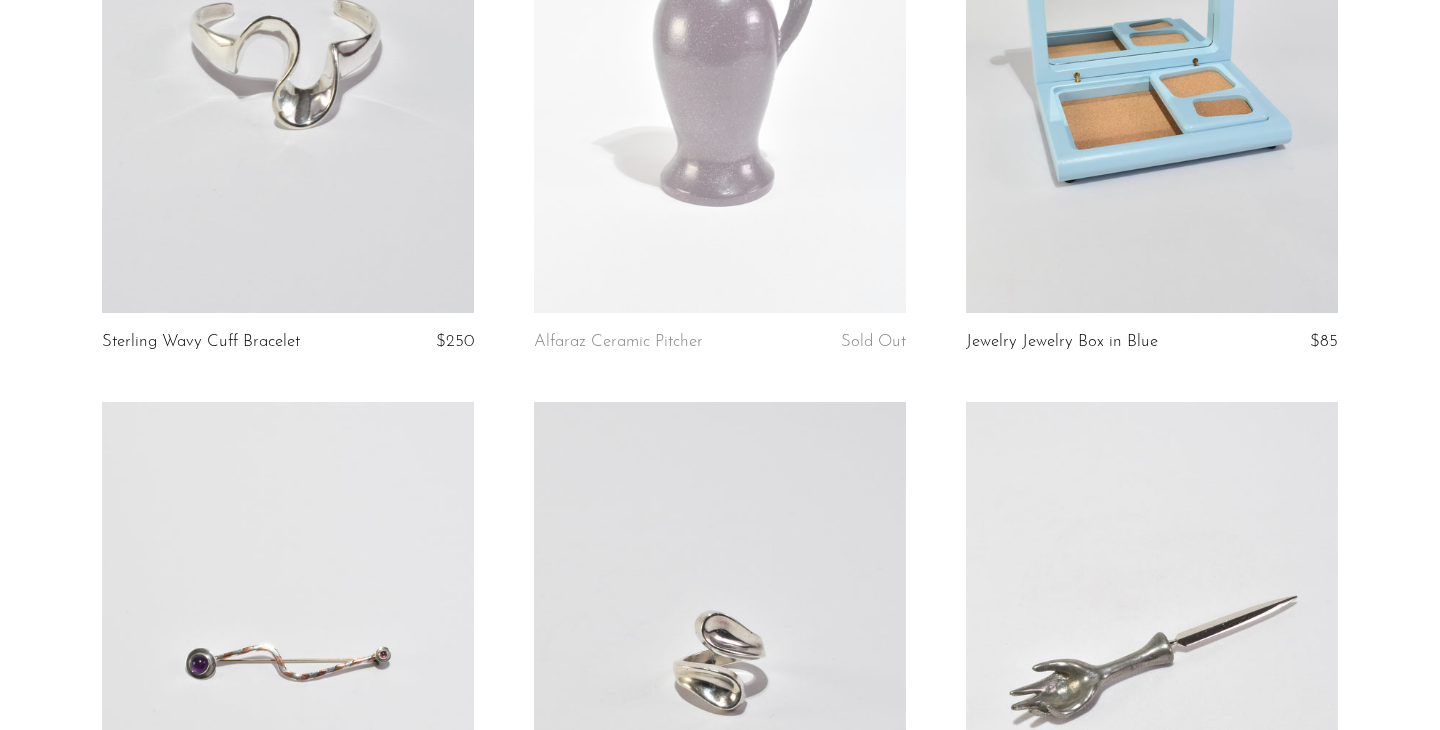 scroll, scrollTop: 5270, scrollLeft: 0, axis: vertical 